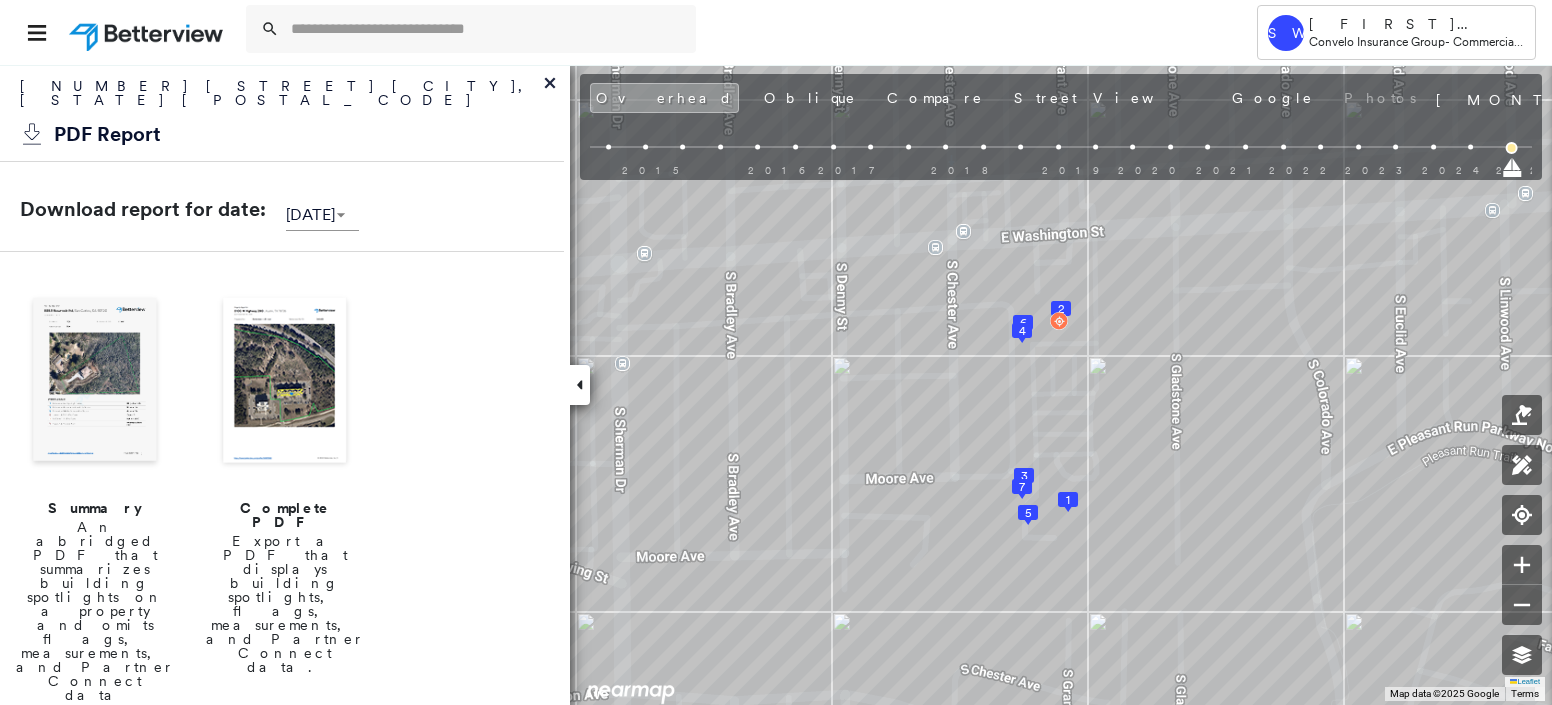 scroll, scrollTop: 0, scrollLeft: 0, axis: both 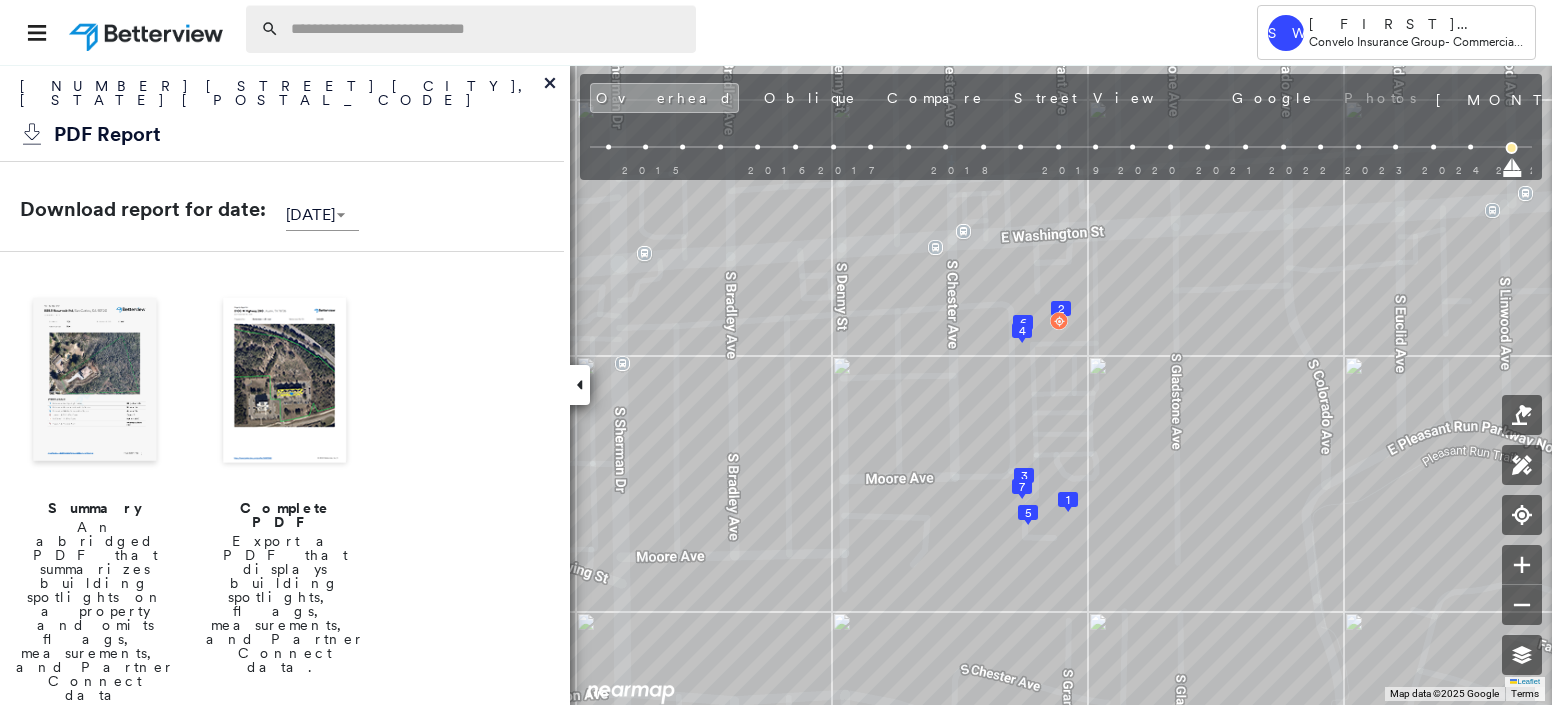 click at bounding box center [487, 29] 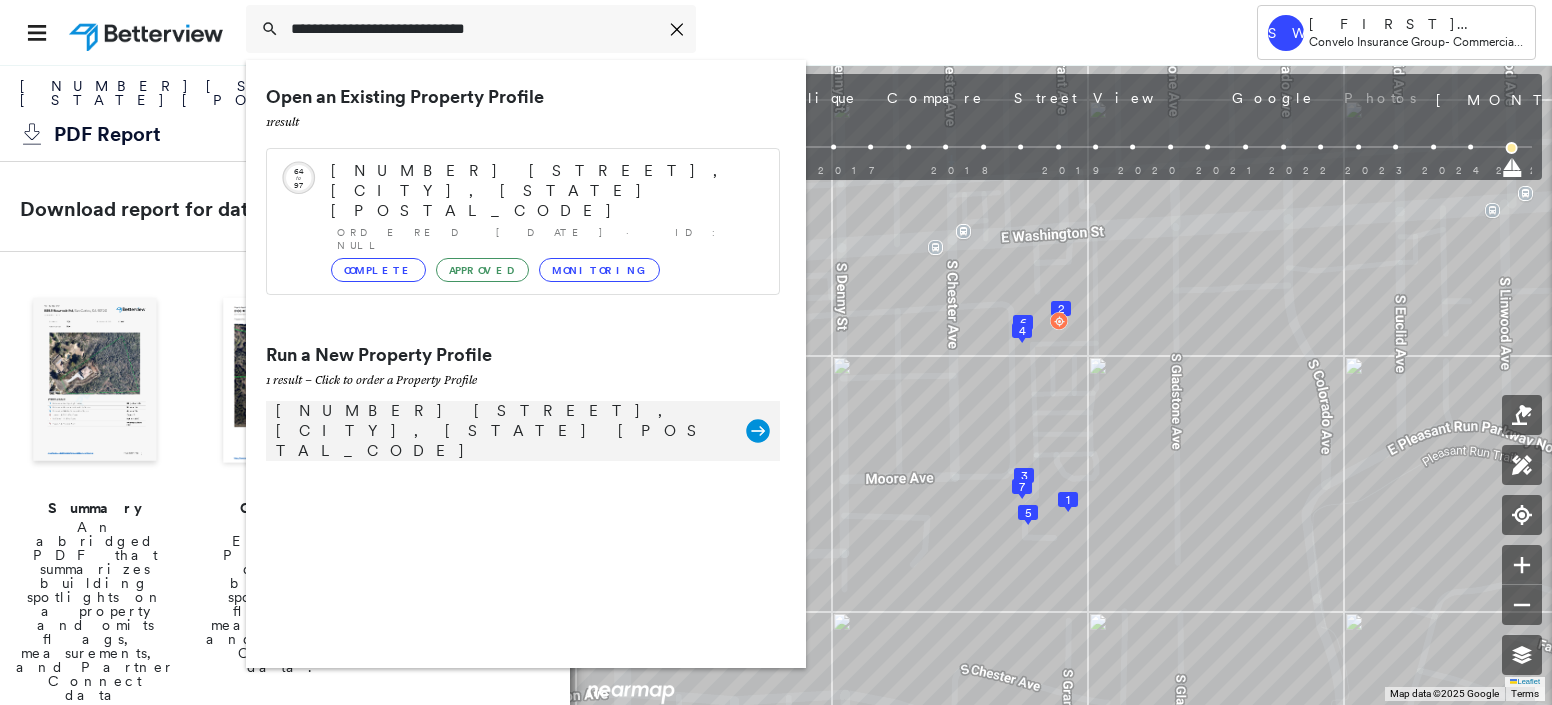 type on "**********" 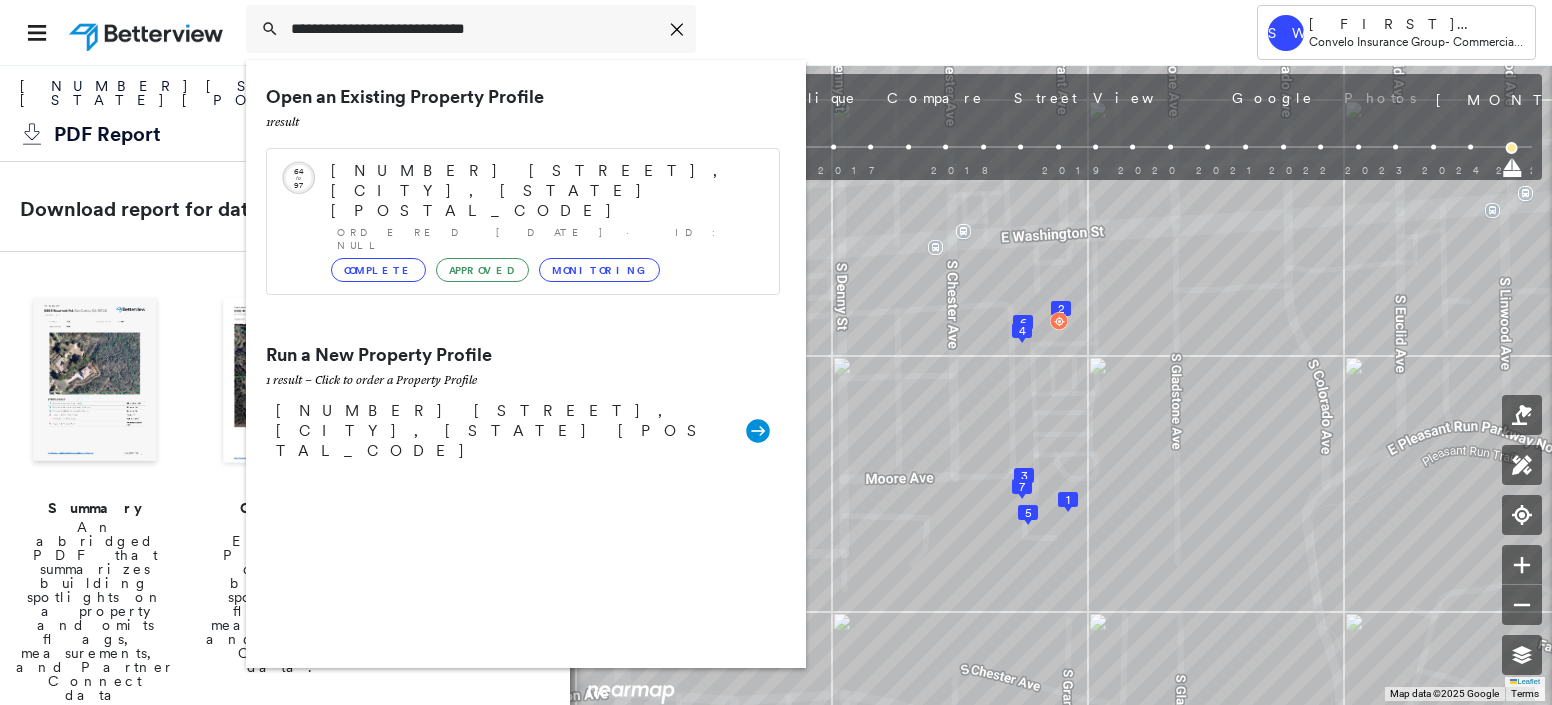 drag, startPoint x: 454, startPoint y: 368, endPoint x: 484, endPoint y: 402, distance: 45.343136 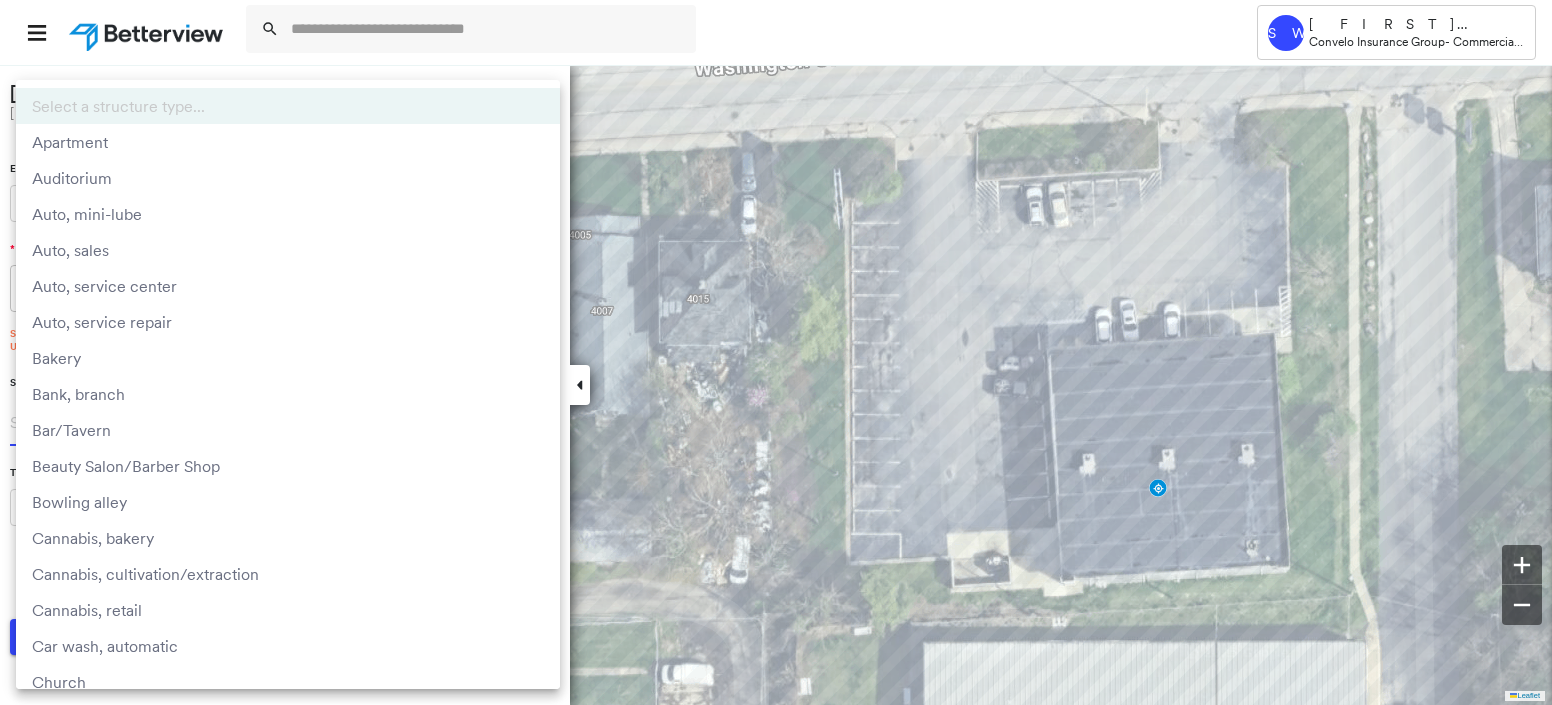 click on "**********" at bounding box center (776, 352) 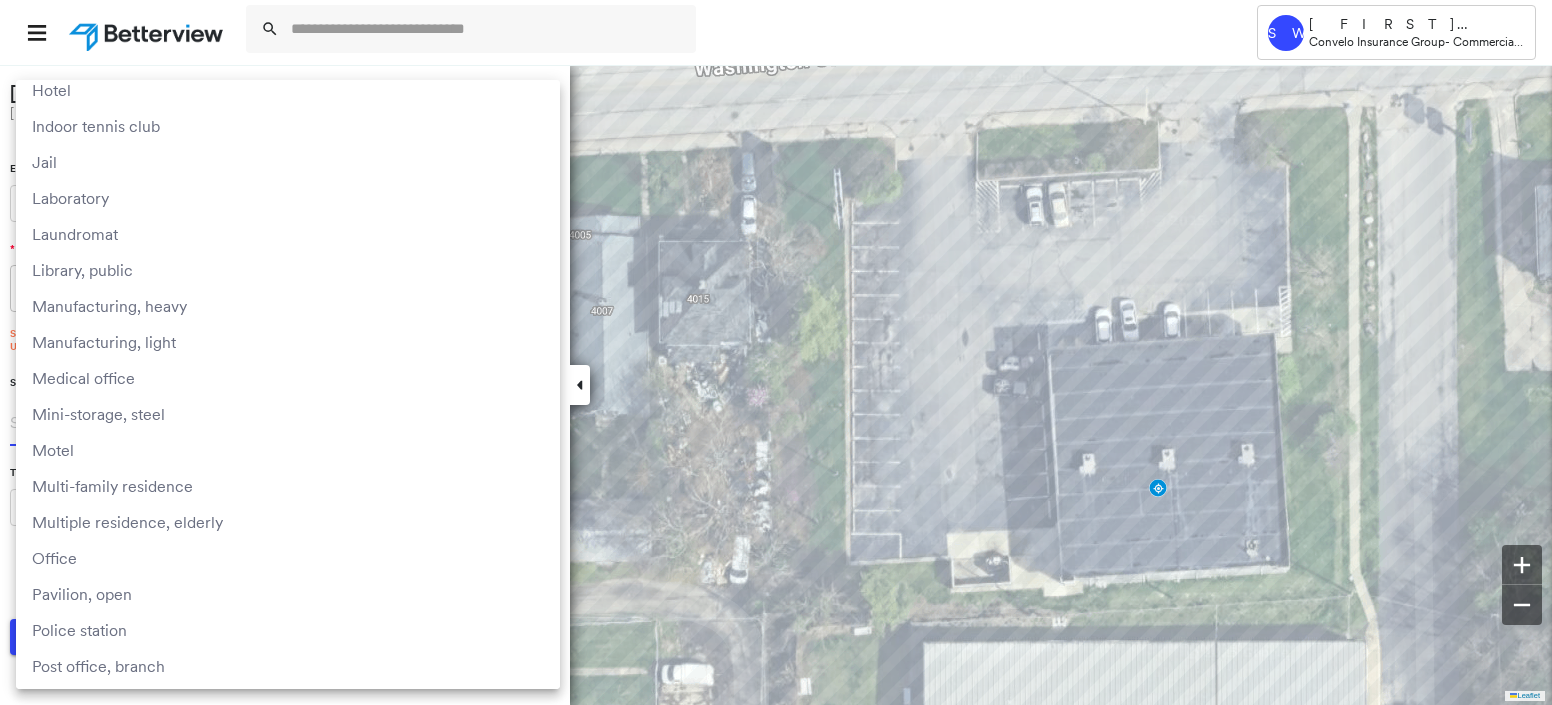 scroll, scrollTop: 1700, scrollLeft: 0, axis: vertical 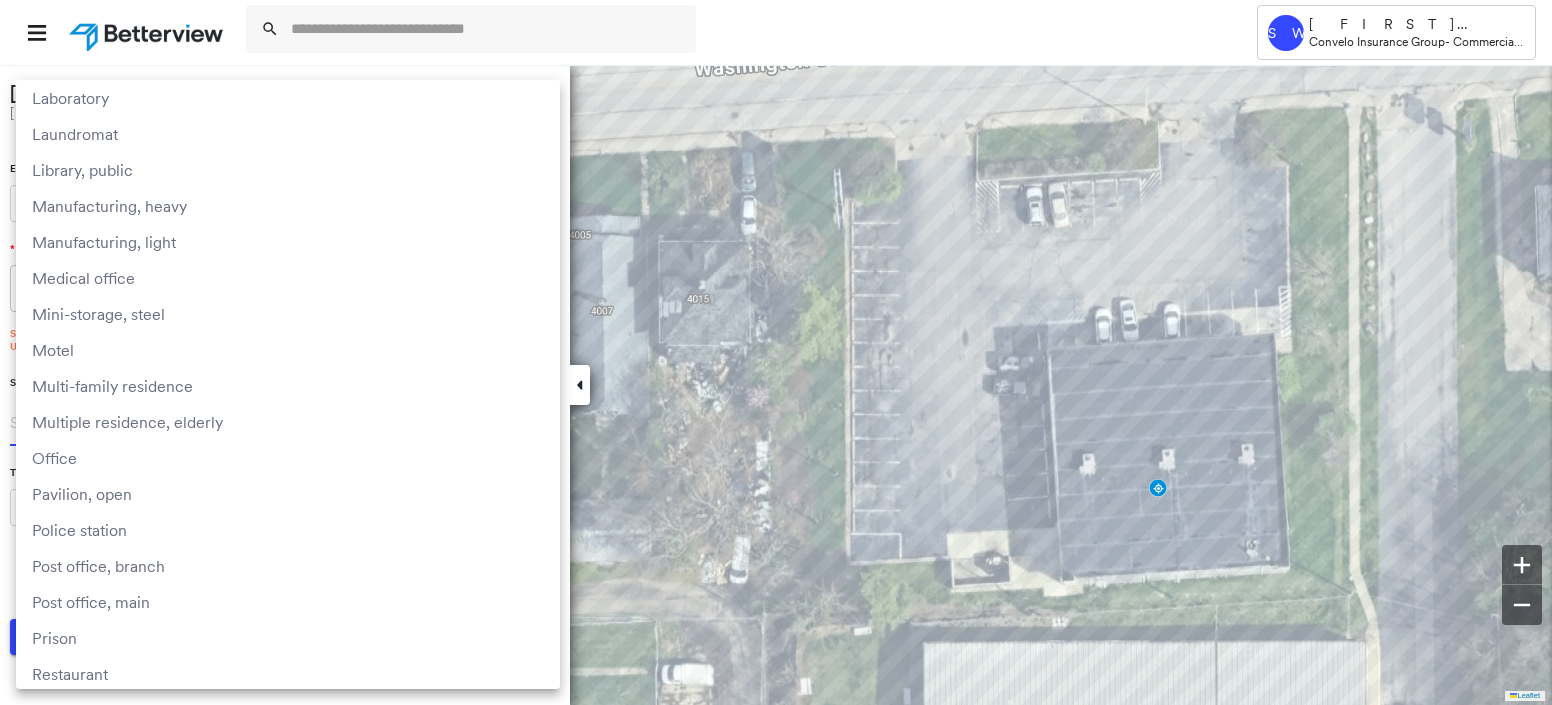 click on "Office" at bounding box center [288, 458] 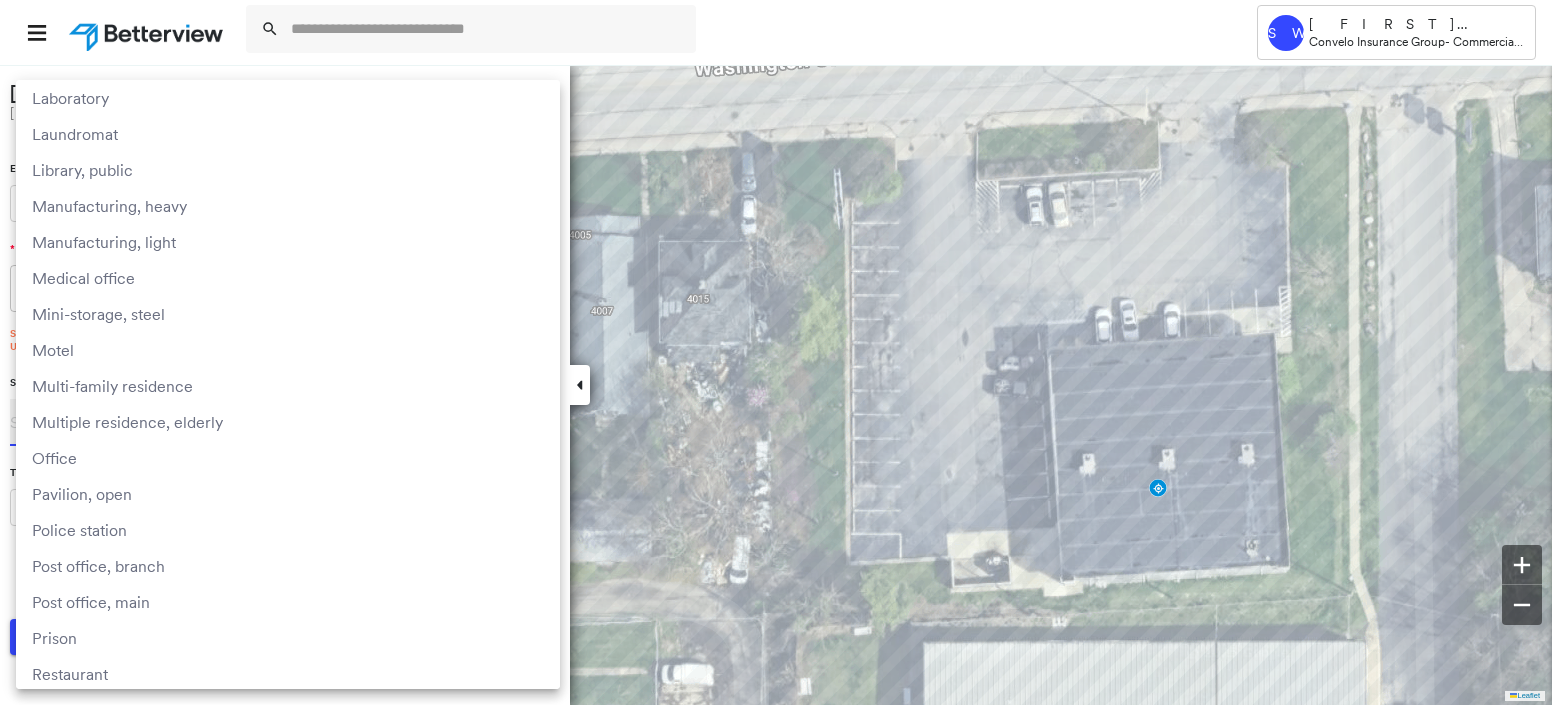 type on "******" 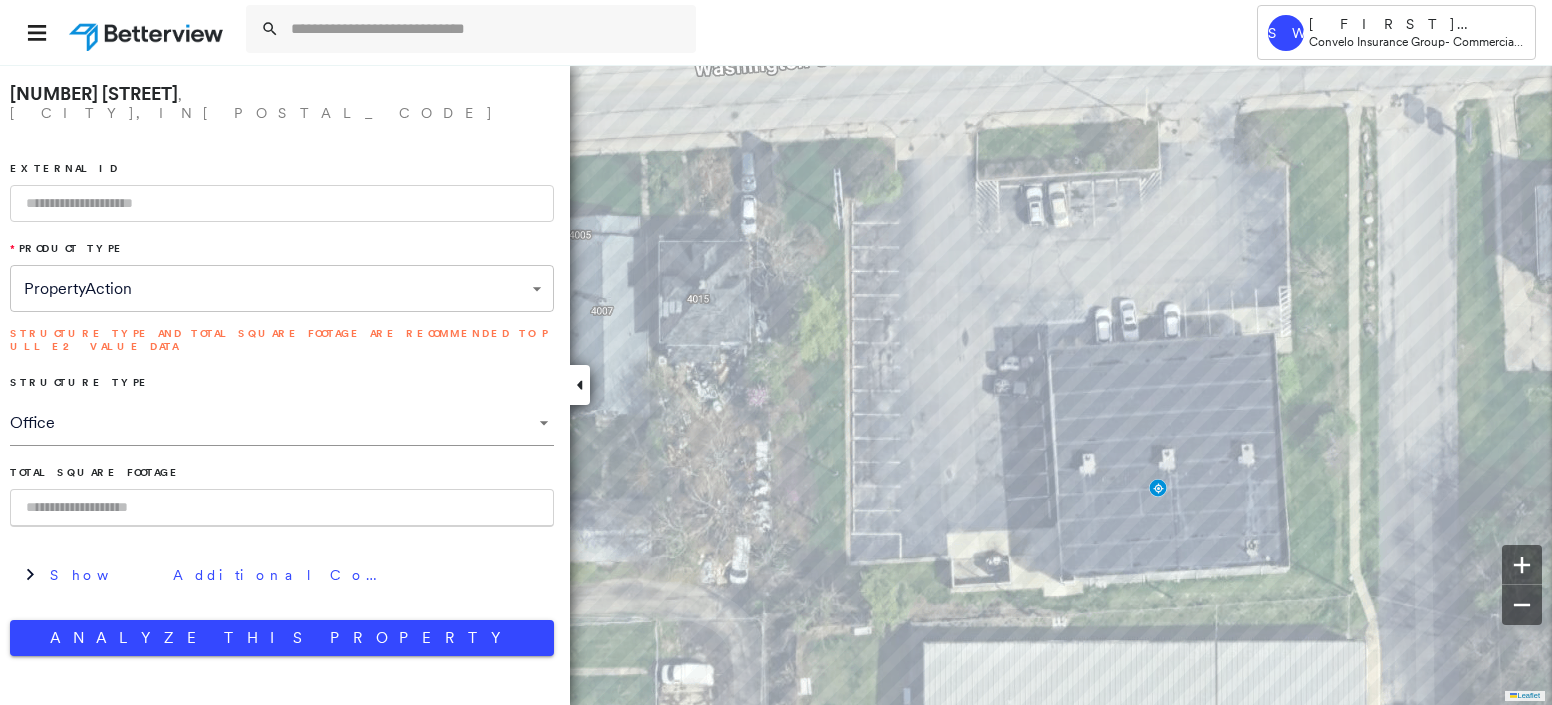 click at bounding box center [282, 508] 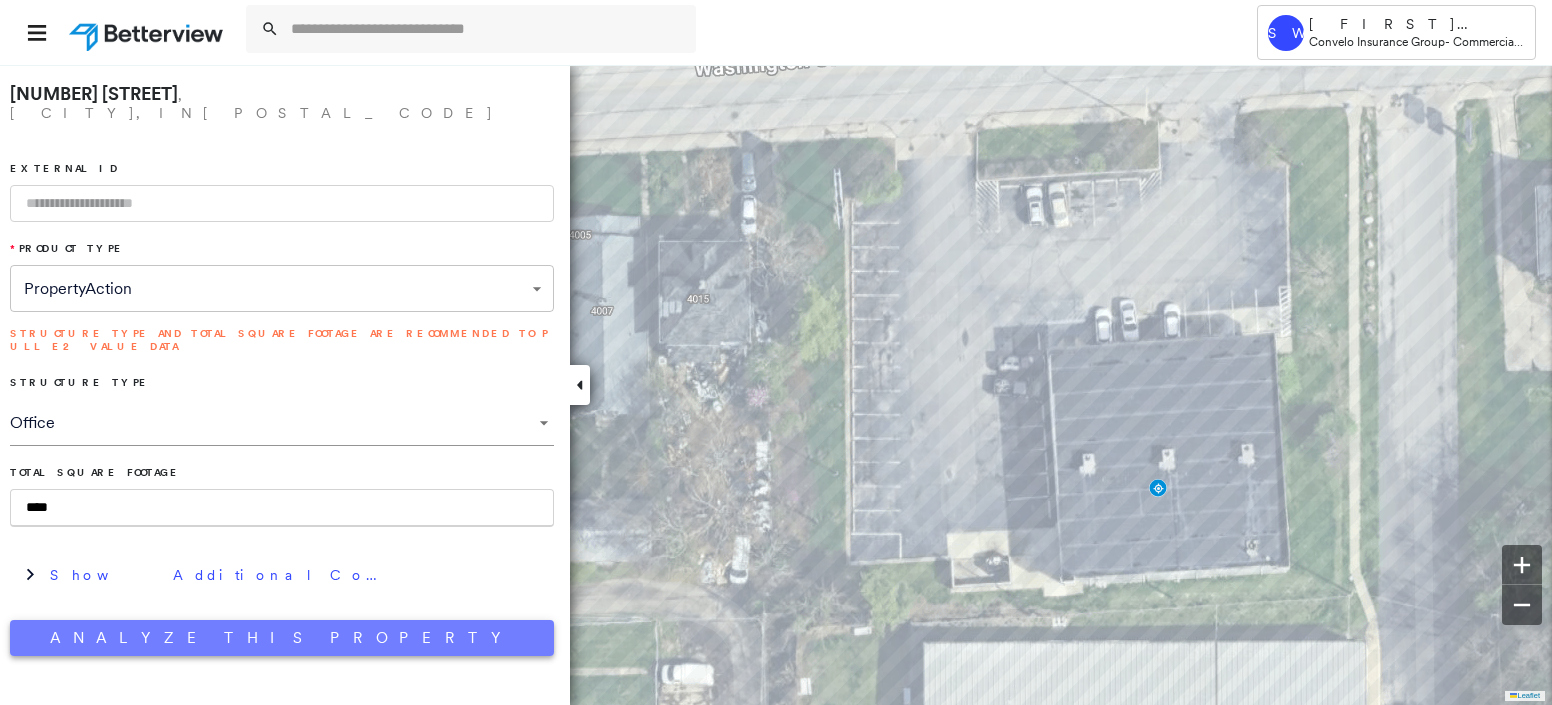 type on "****" 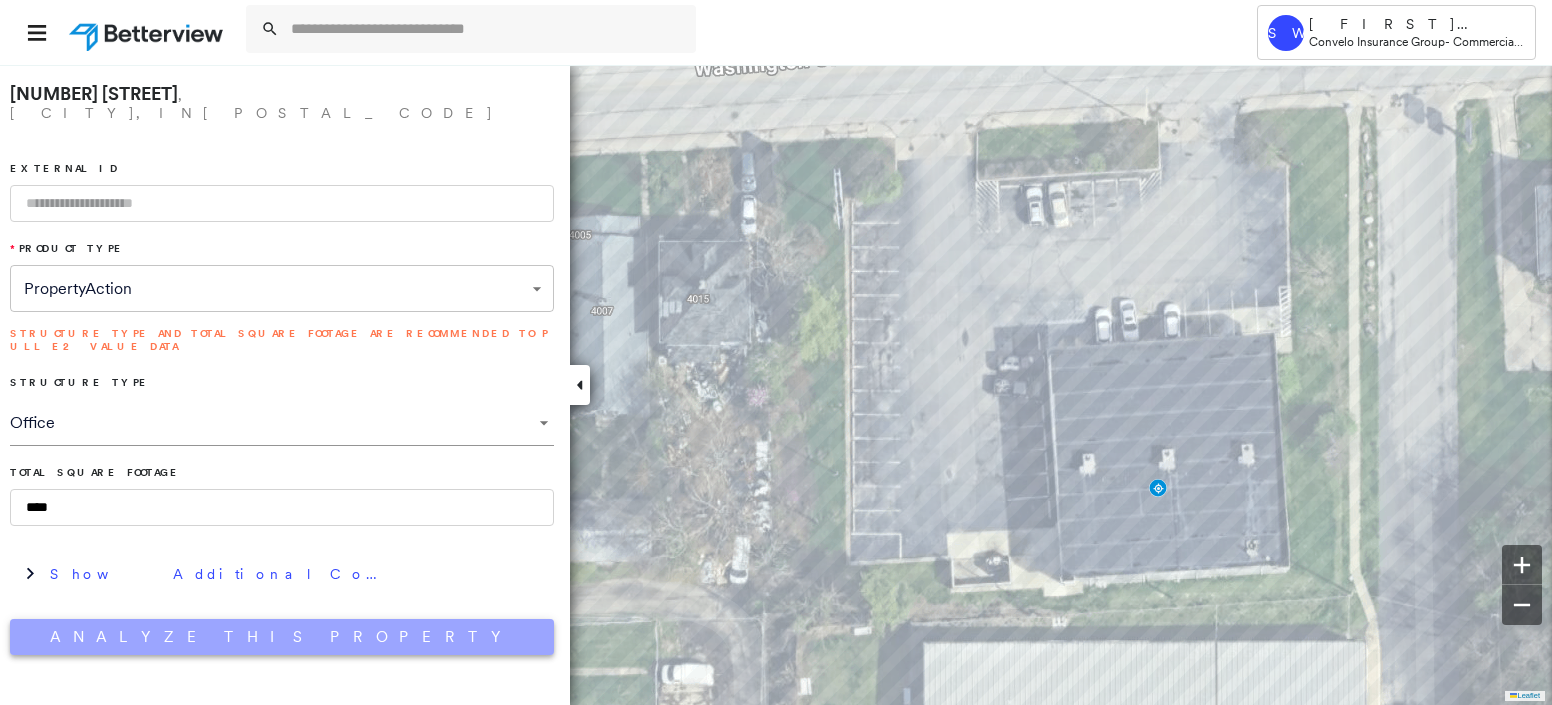 click on "Analyze This Property" at bounding box center [282, 637] 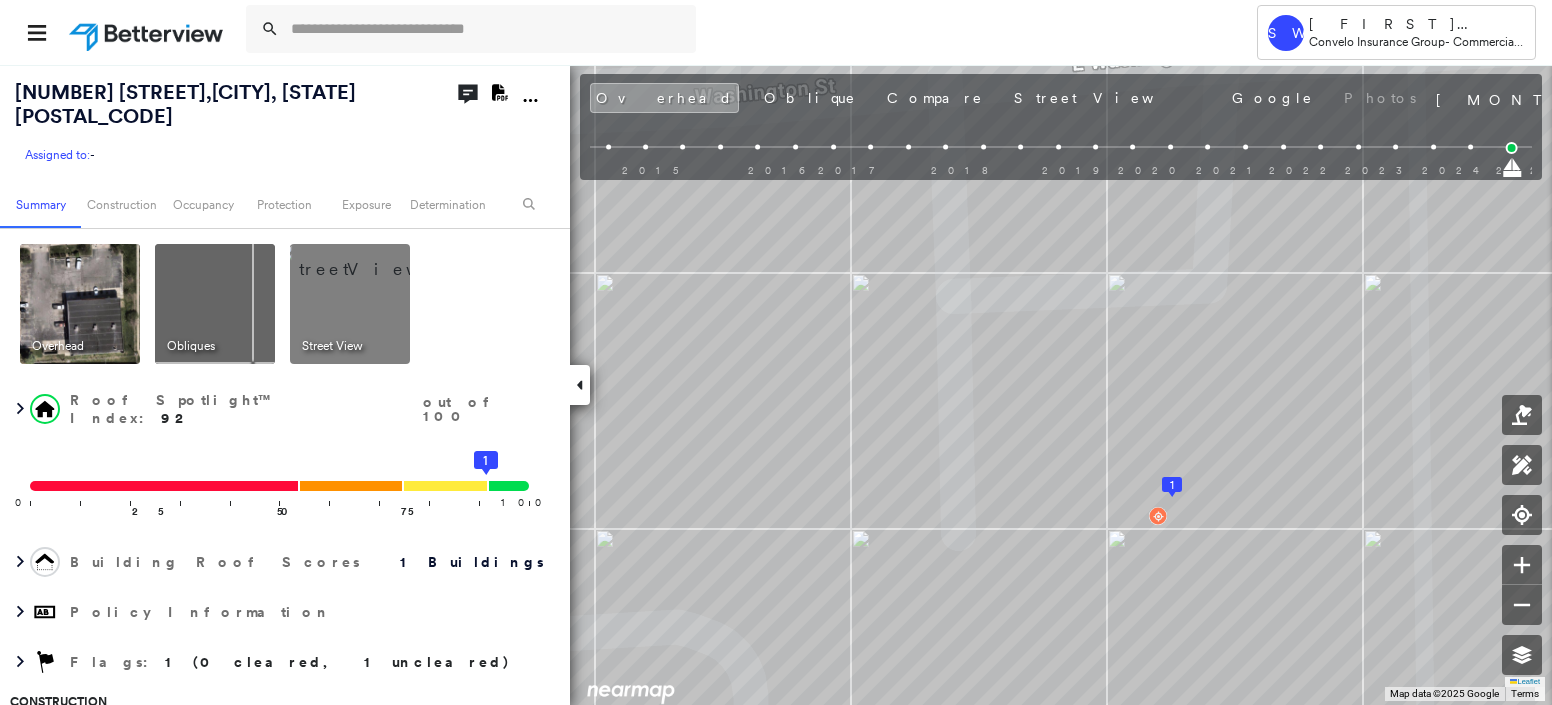 click on "Open Comments" 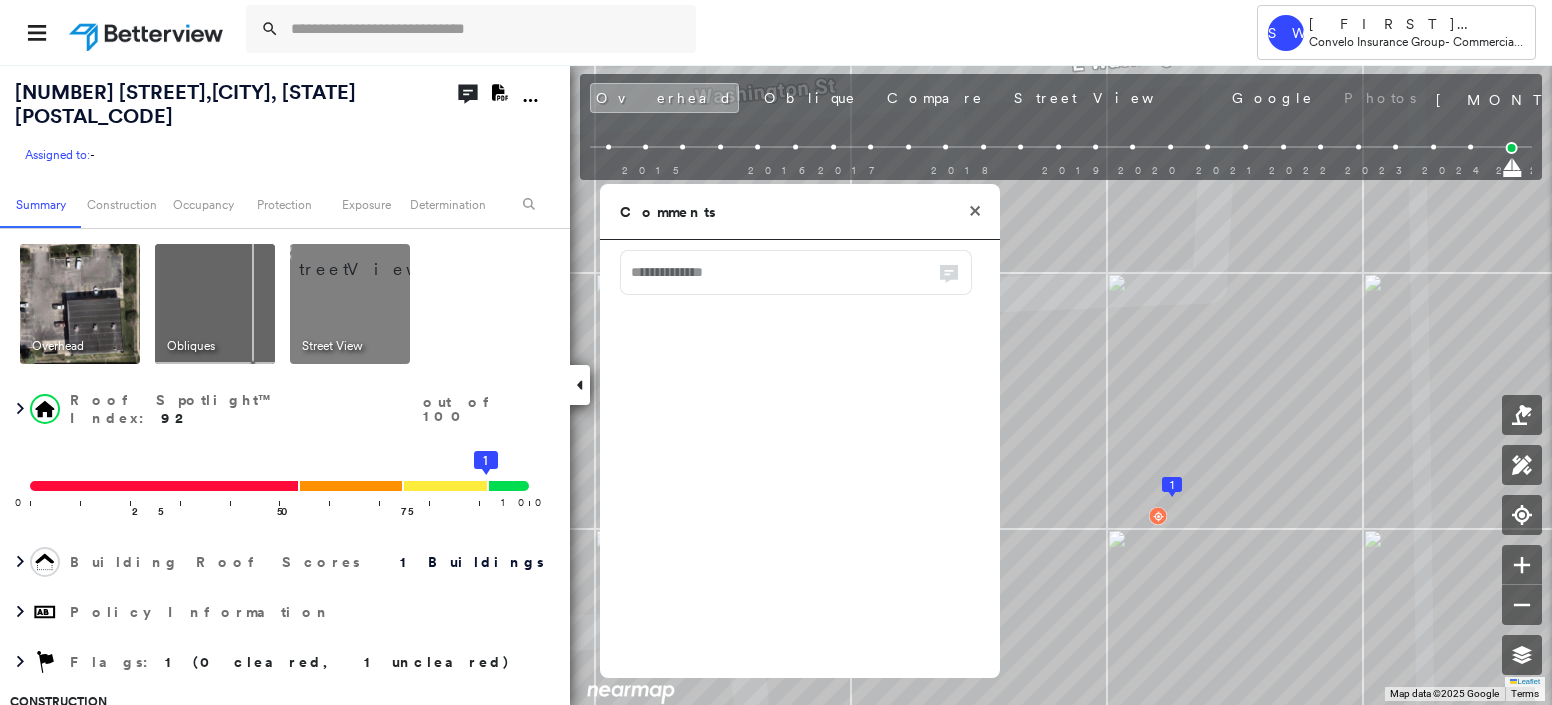 click on "Comments" at bounding box center (800, 212) 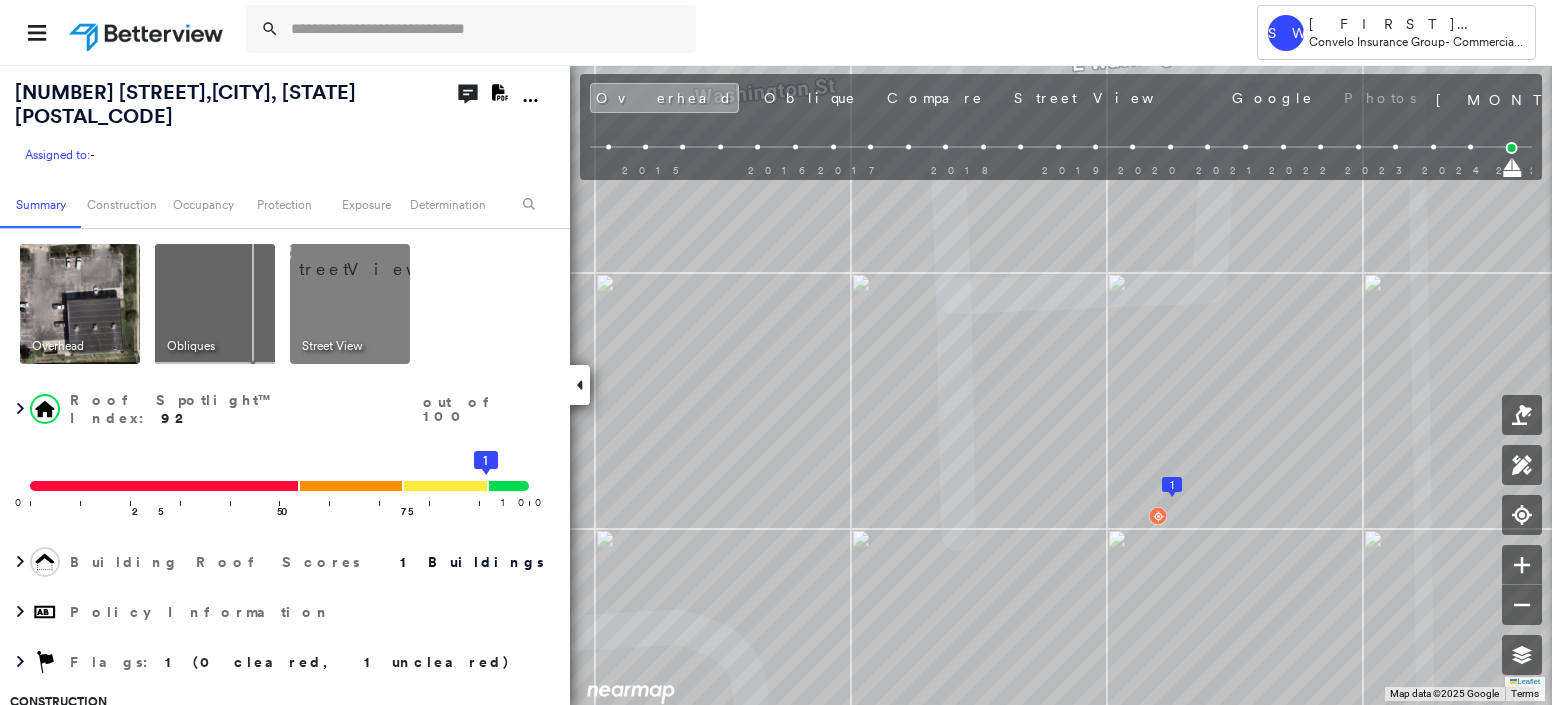 click 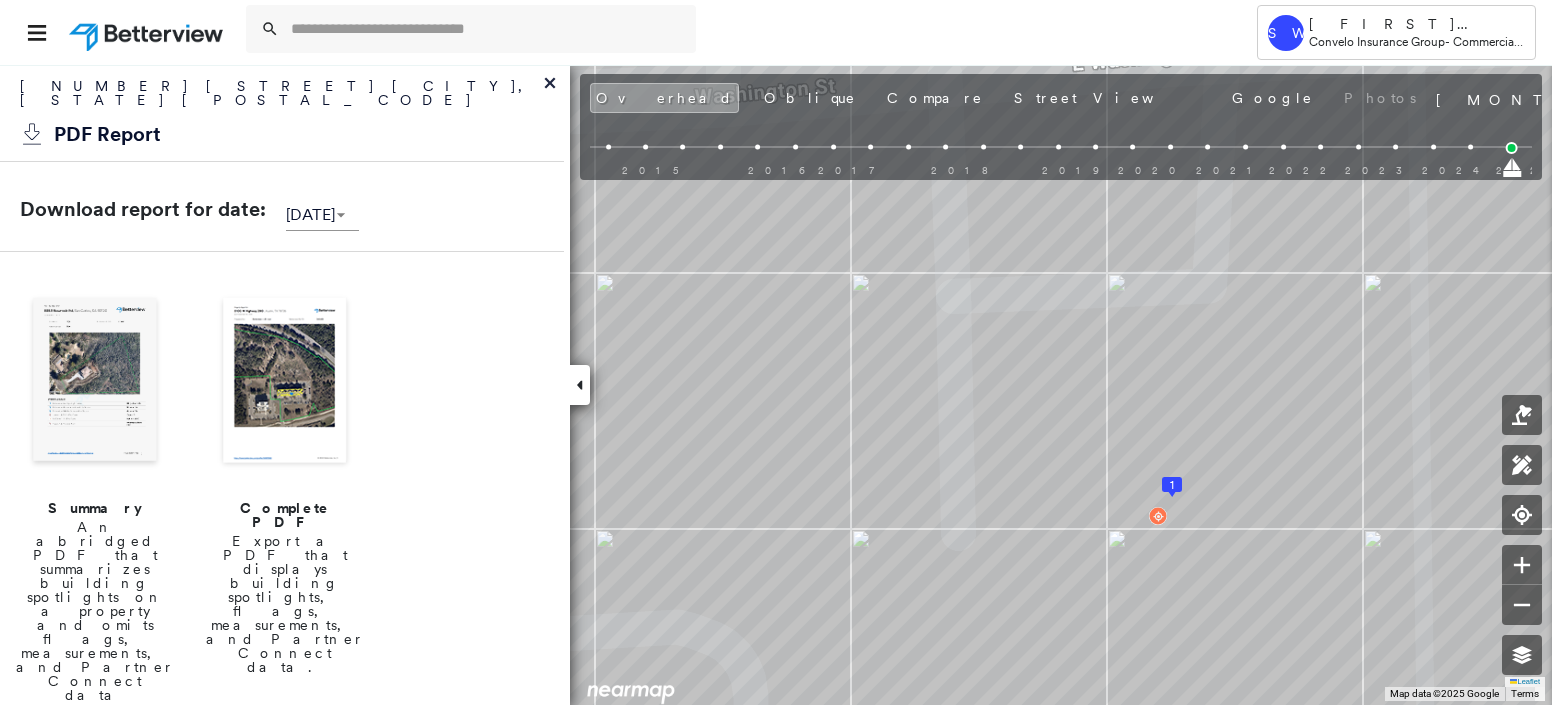 click at bounding box center [285, 382] 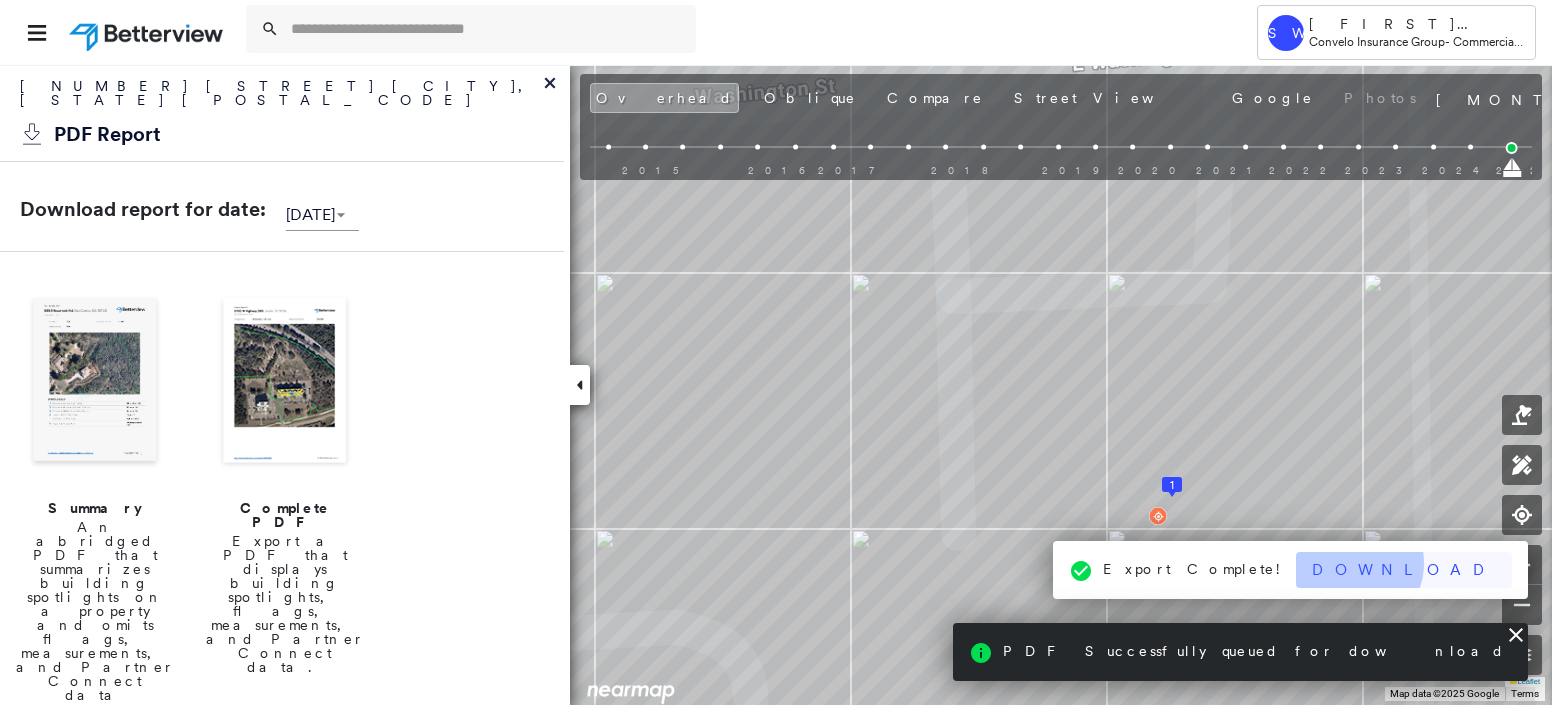 click on "Download" at bounding box center (1404, 570) 